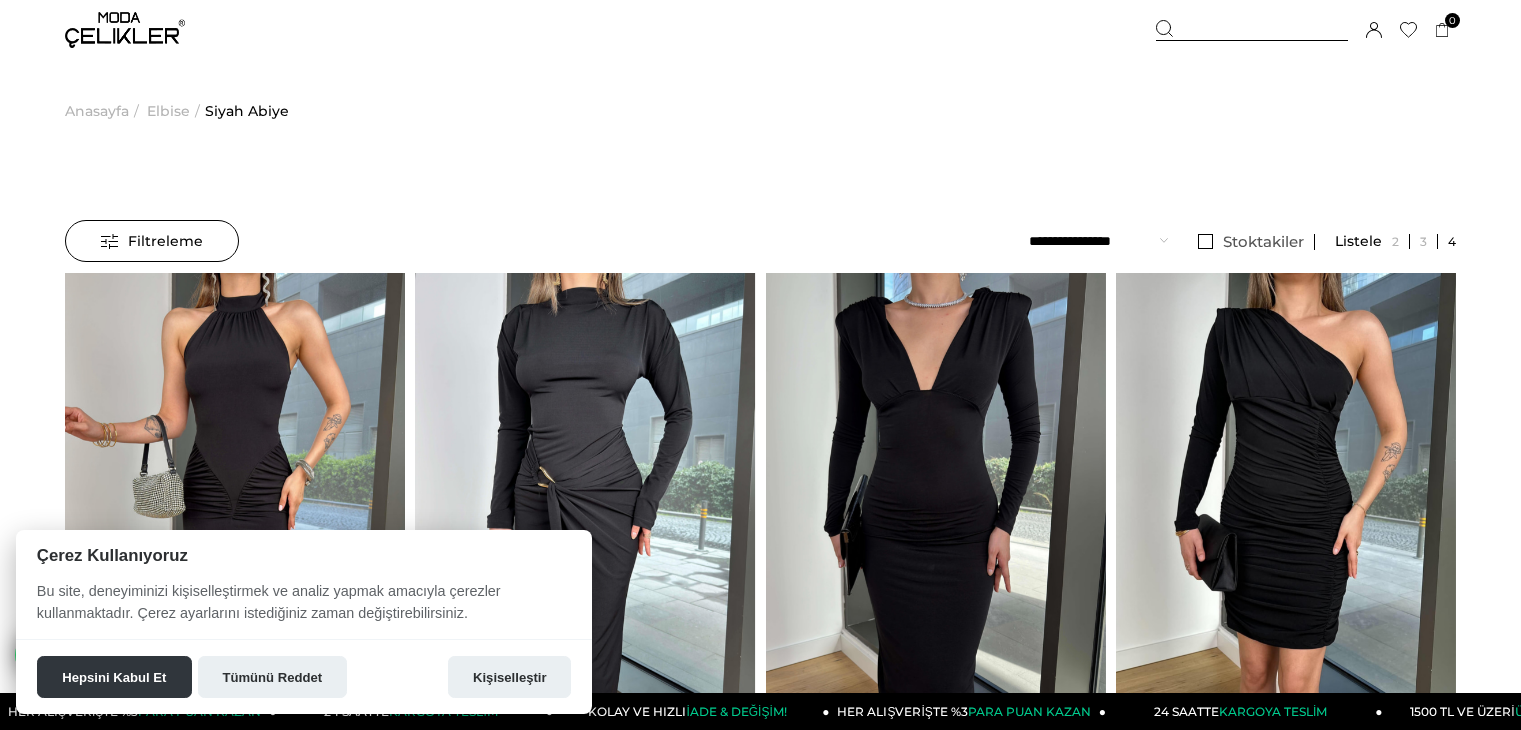 scroll, scrollTop: 0, scrollLeft: 0, axis: both 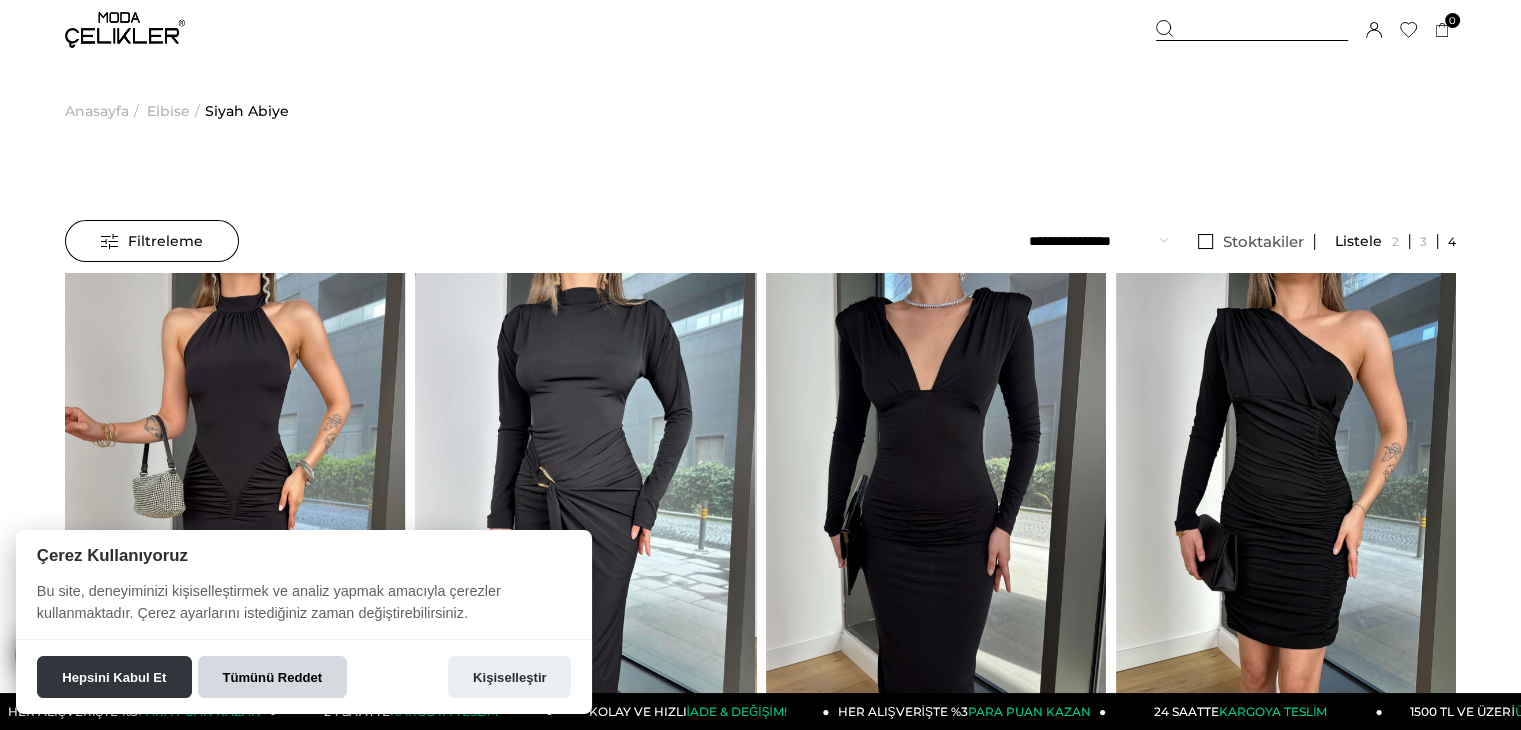 click on "Tümünü Reddet" at bounding box center [272, 677] 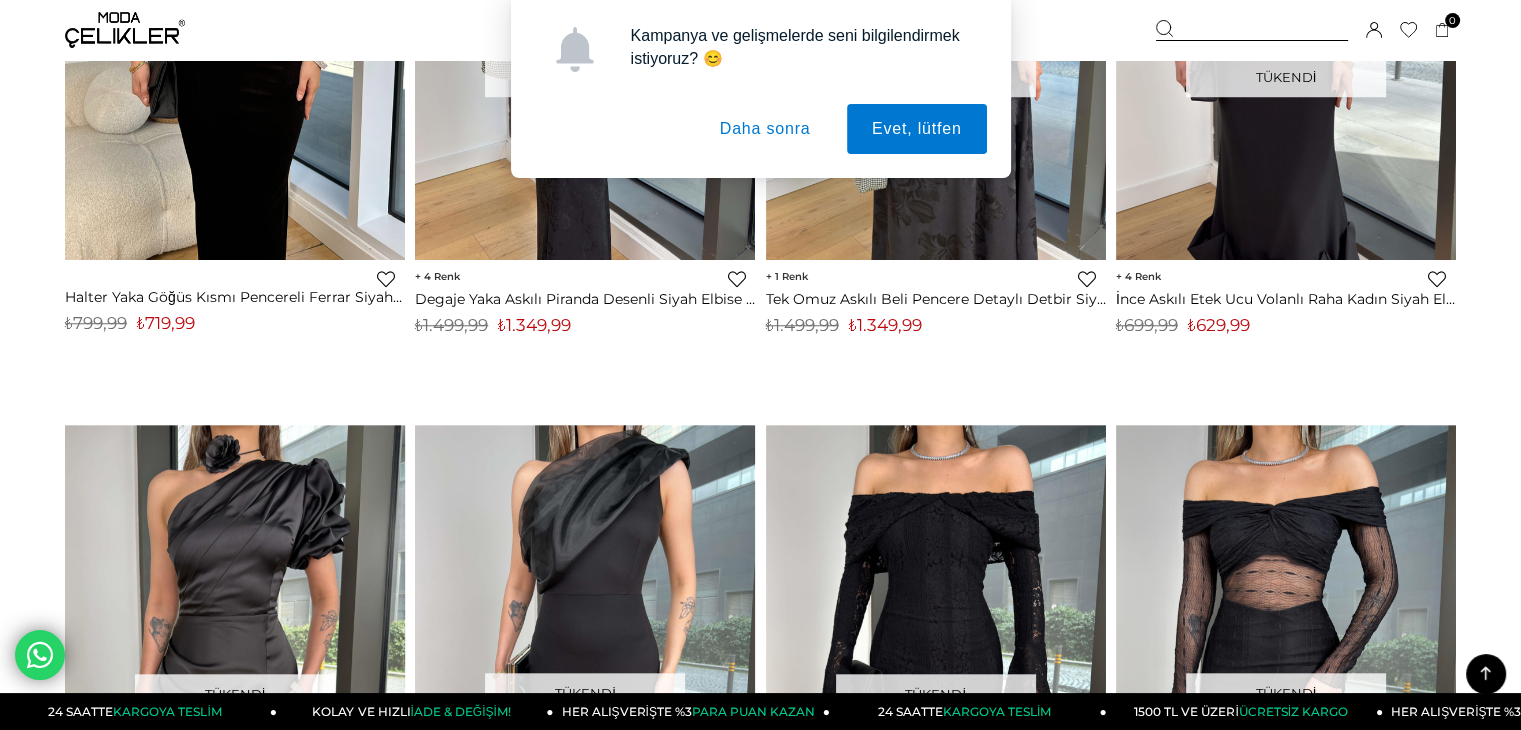 scroll, scrollTop: 1900, scrollLeft: 0, axis: vertical 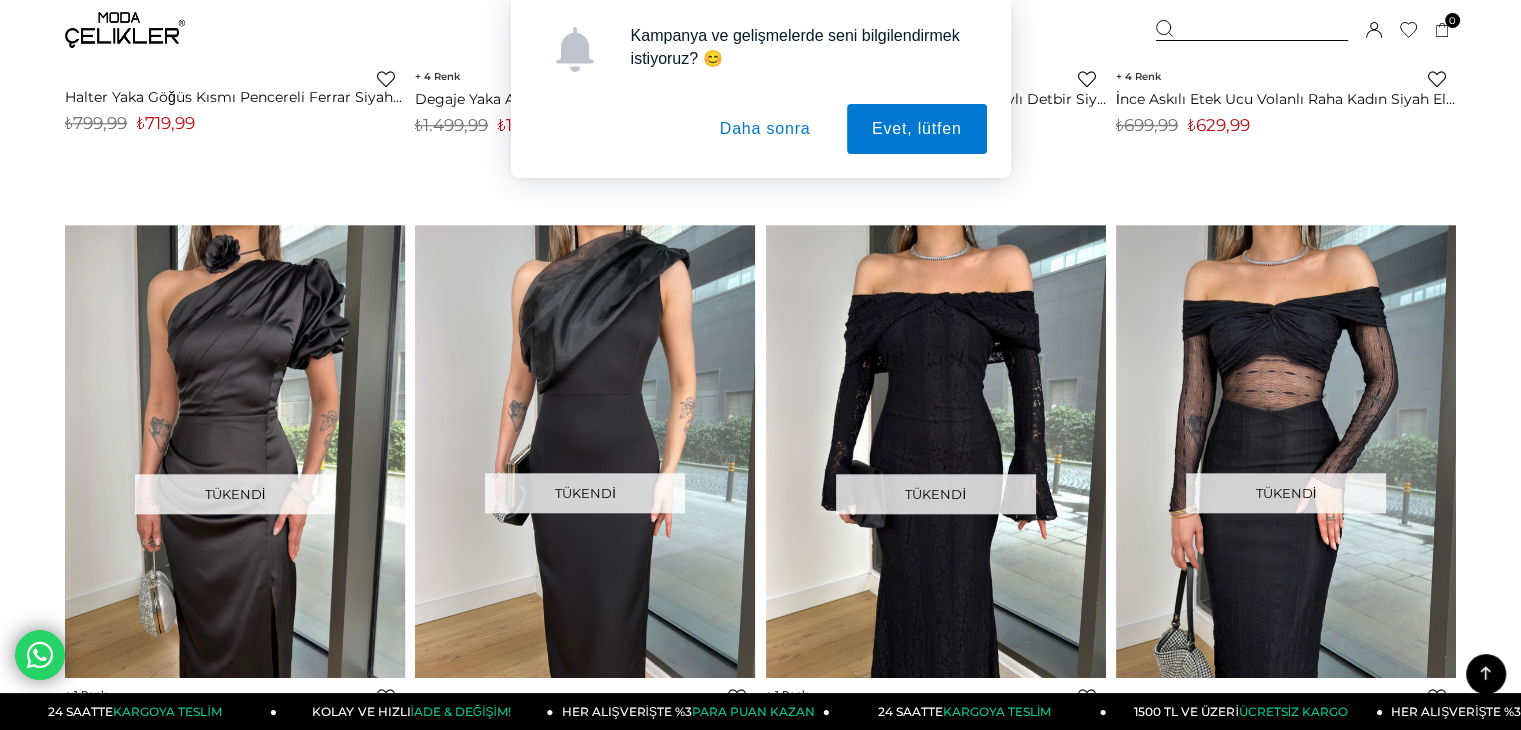 click on "Daha sonra" at bounding box center [765, 129] 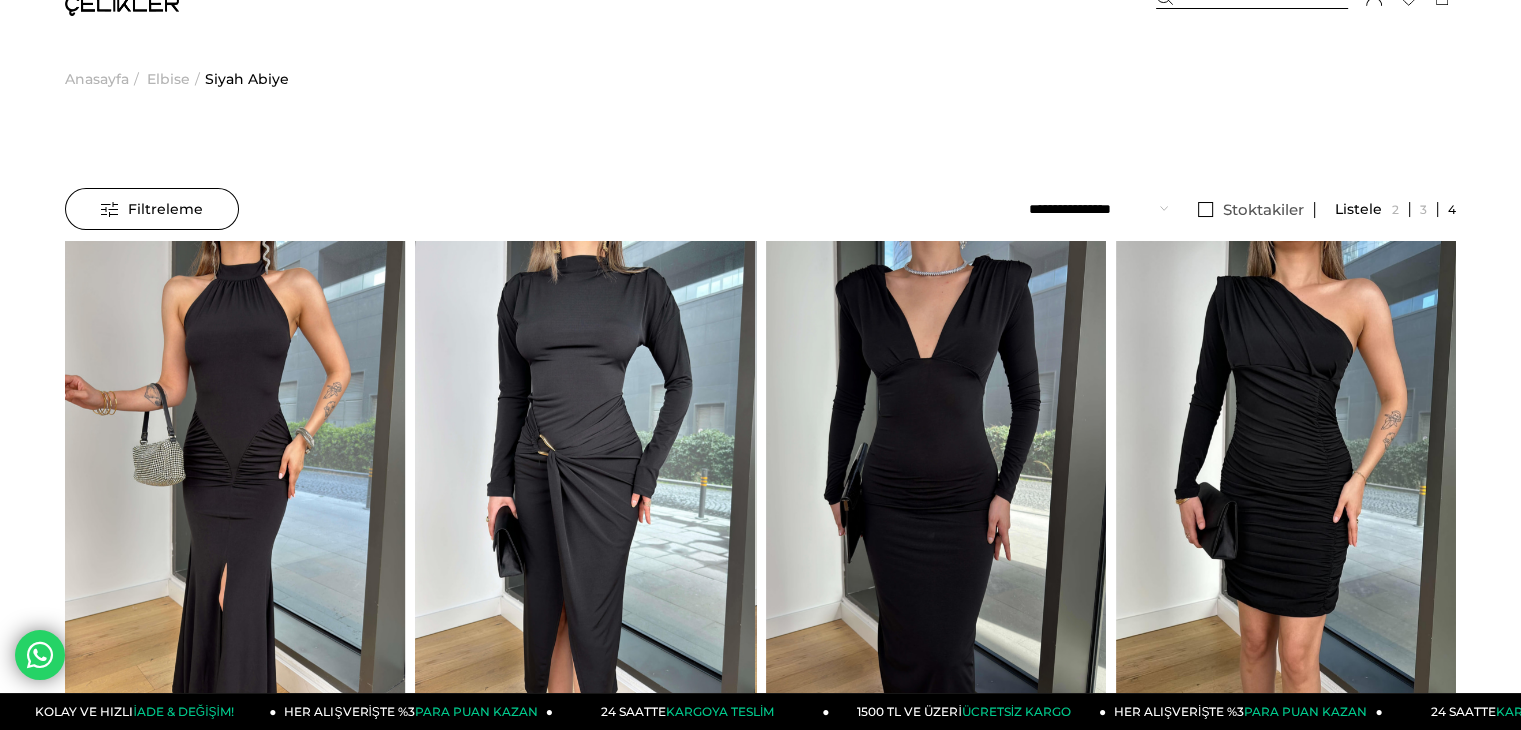 scroll, scrollTop: 0, scrollLeft: 0, axis: both 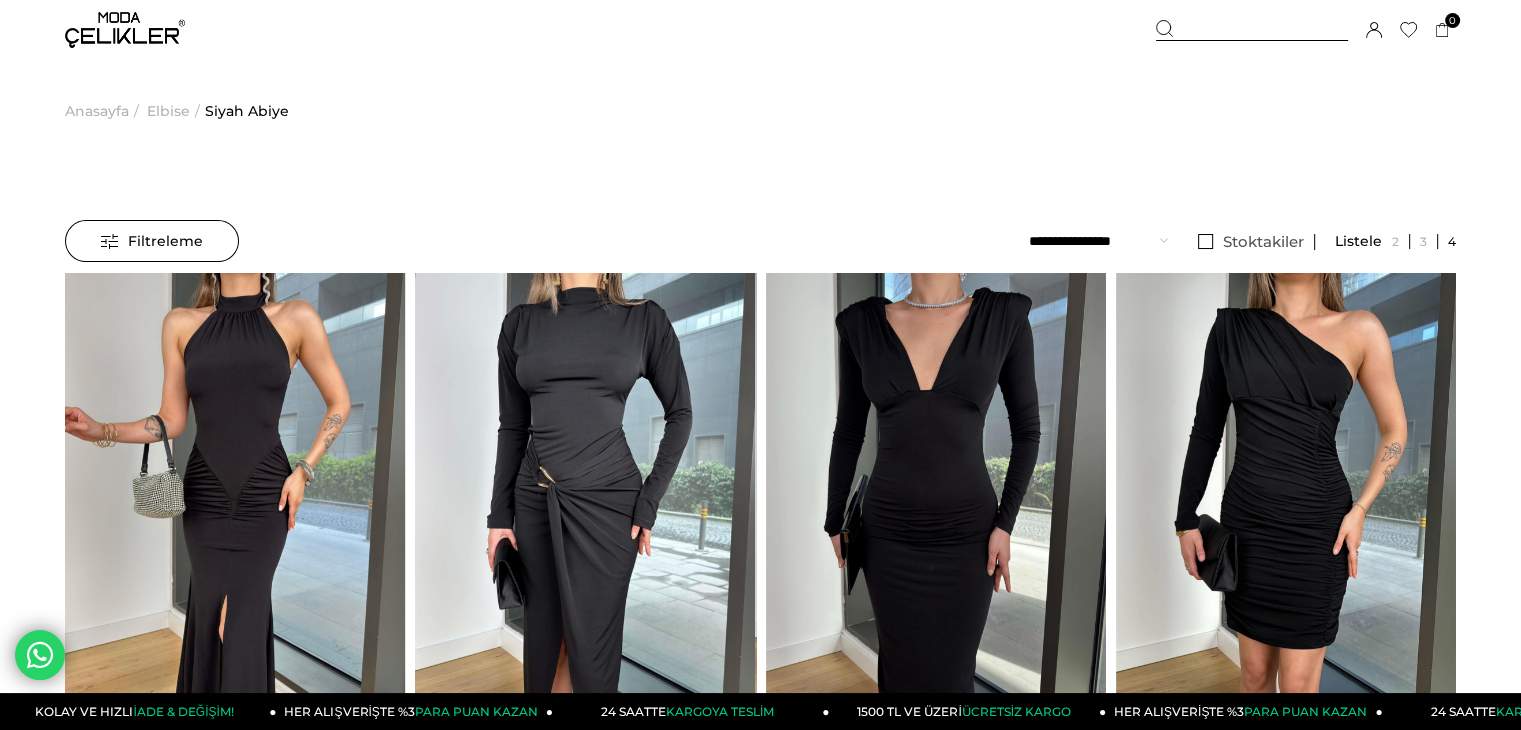 click on "Elbise" at bounding box center [168, 111] 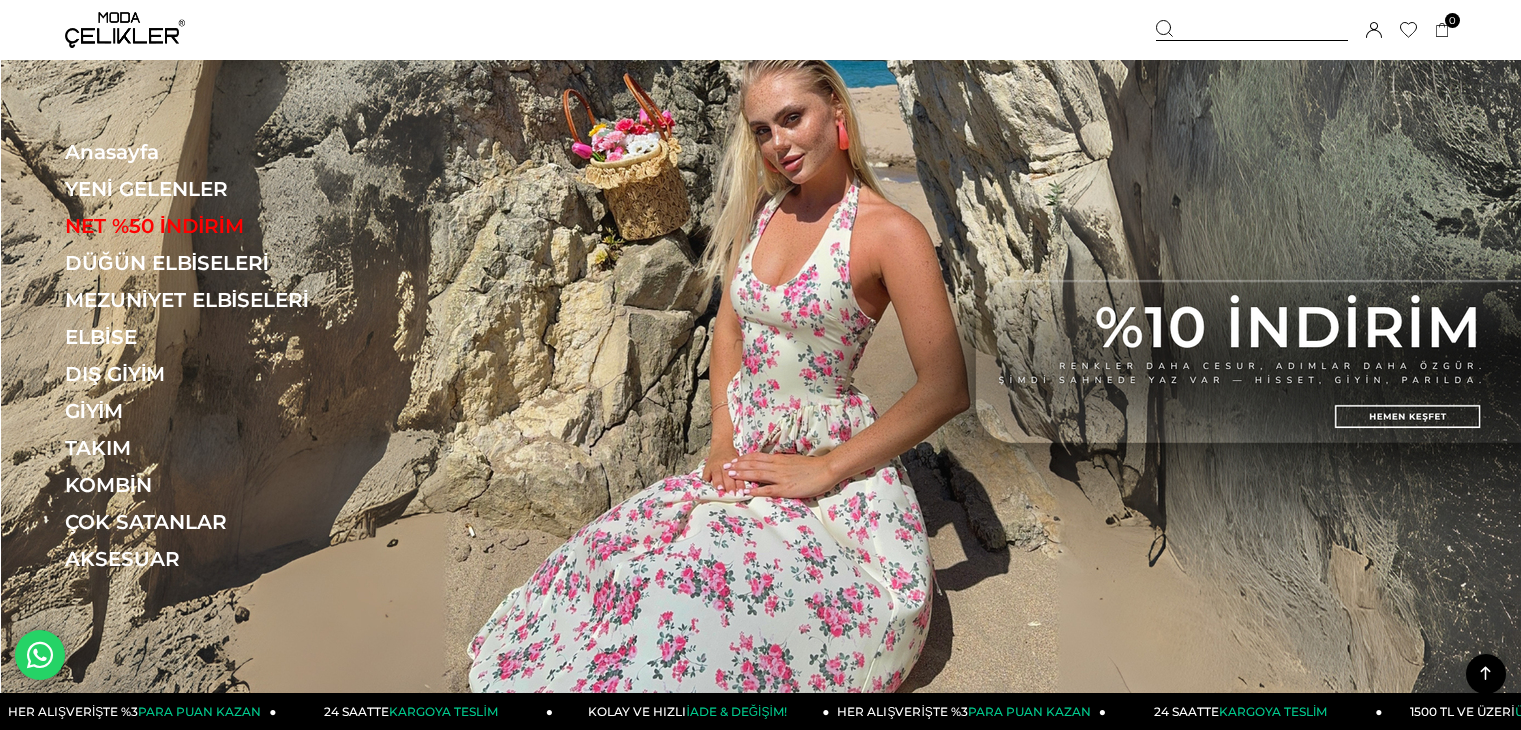 scroll, scrollTop: 2733, scrollLeft: 0, axis: vertical 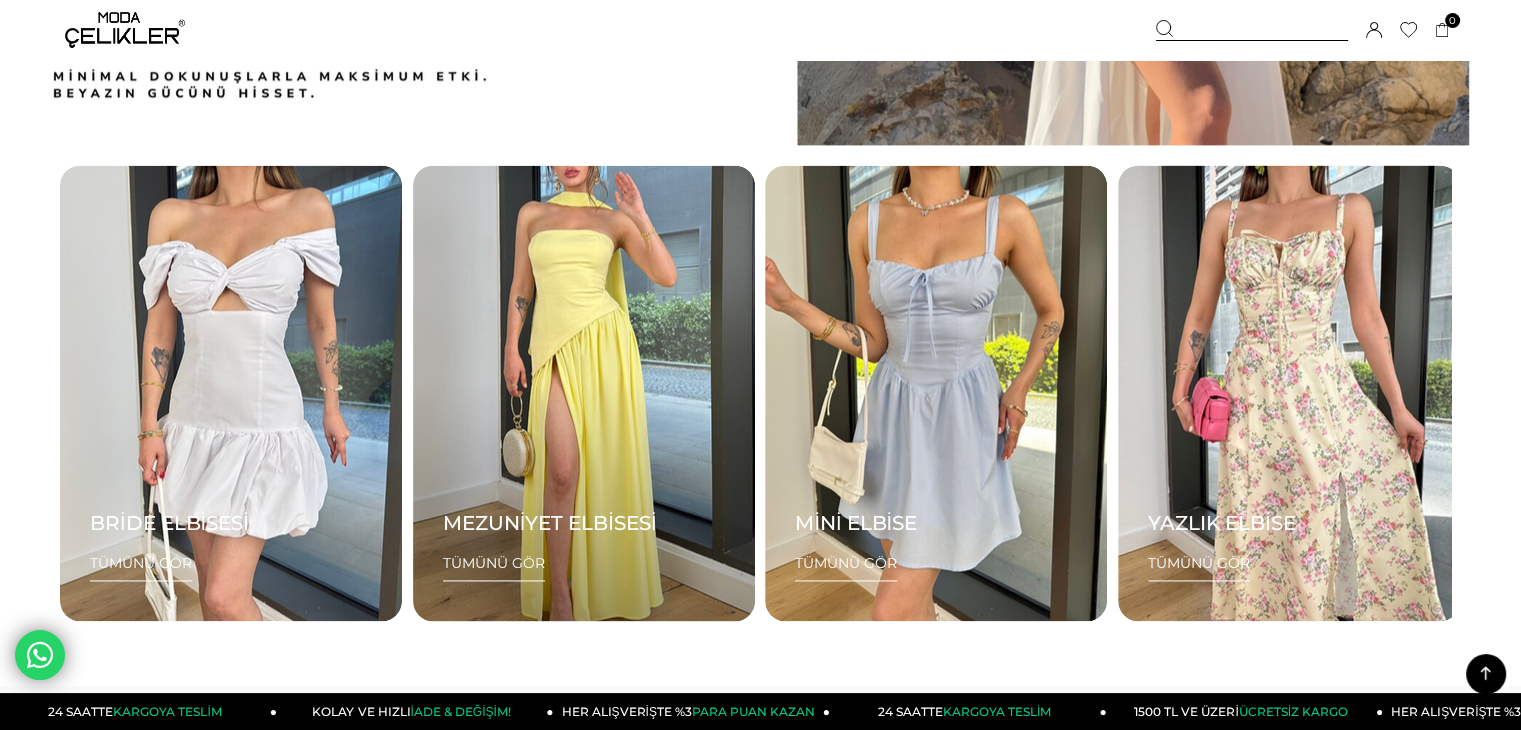 click on "MEZUNİYET ELBİSESİ
TÜMÜNÜ GÖR" at bounding box center [584, 393] 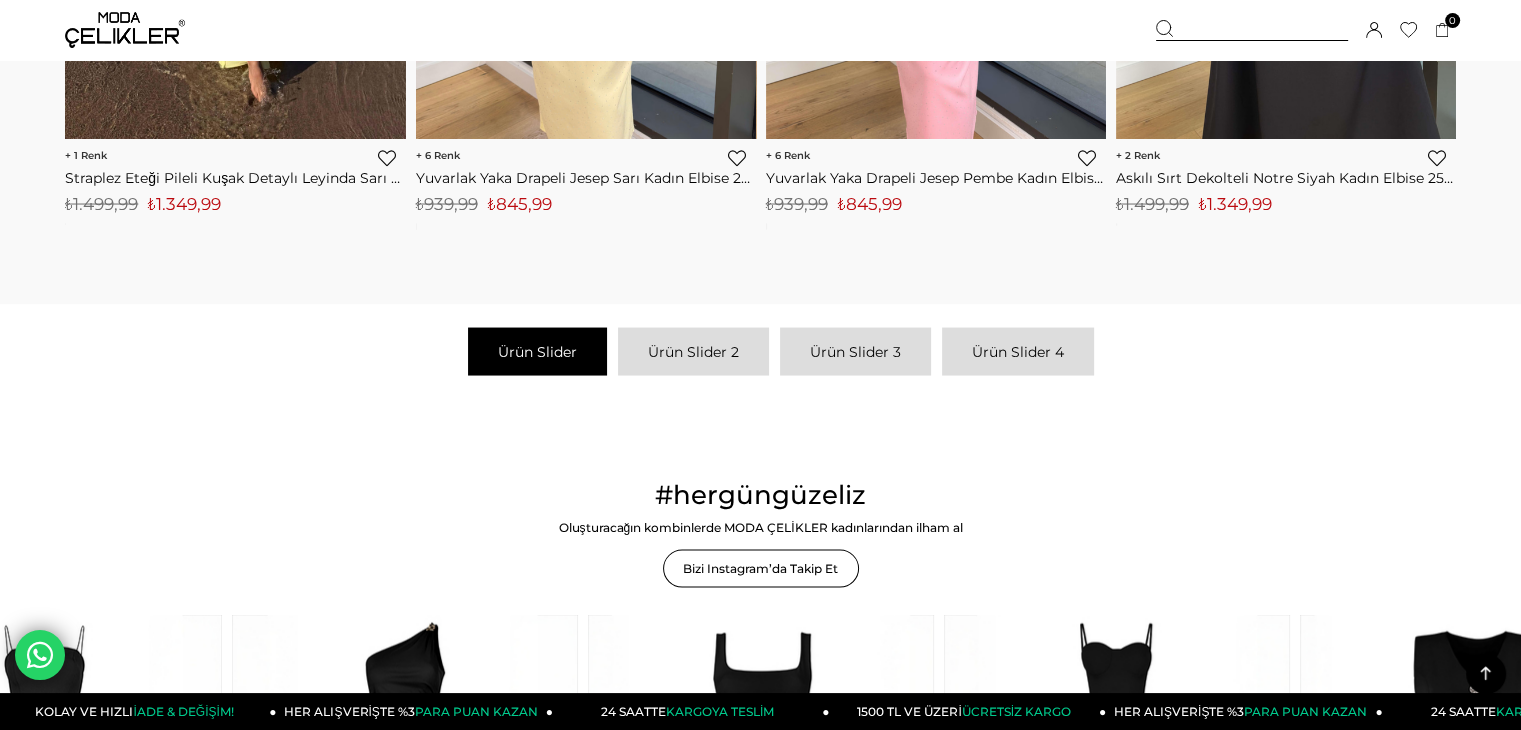 scroll, scrollTop: 3732, scrollLeft: 0, axis: vertical 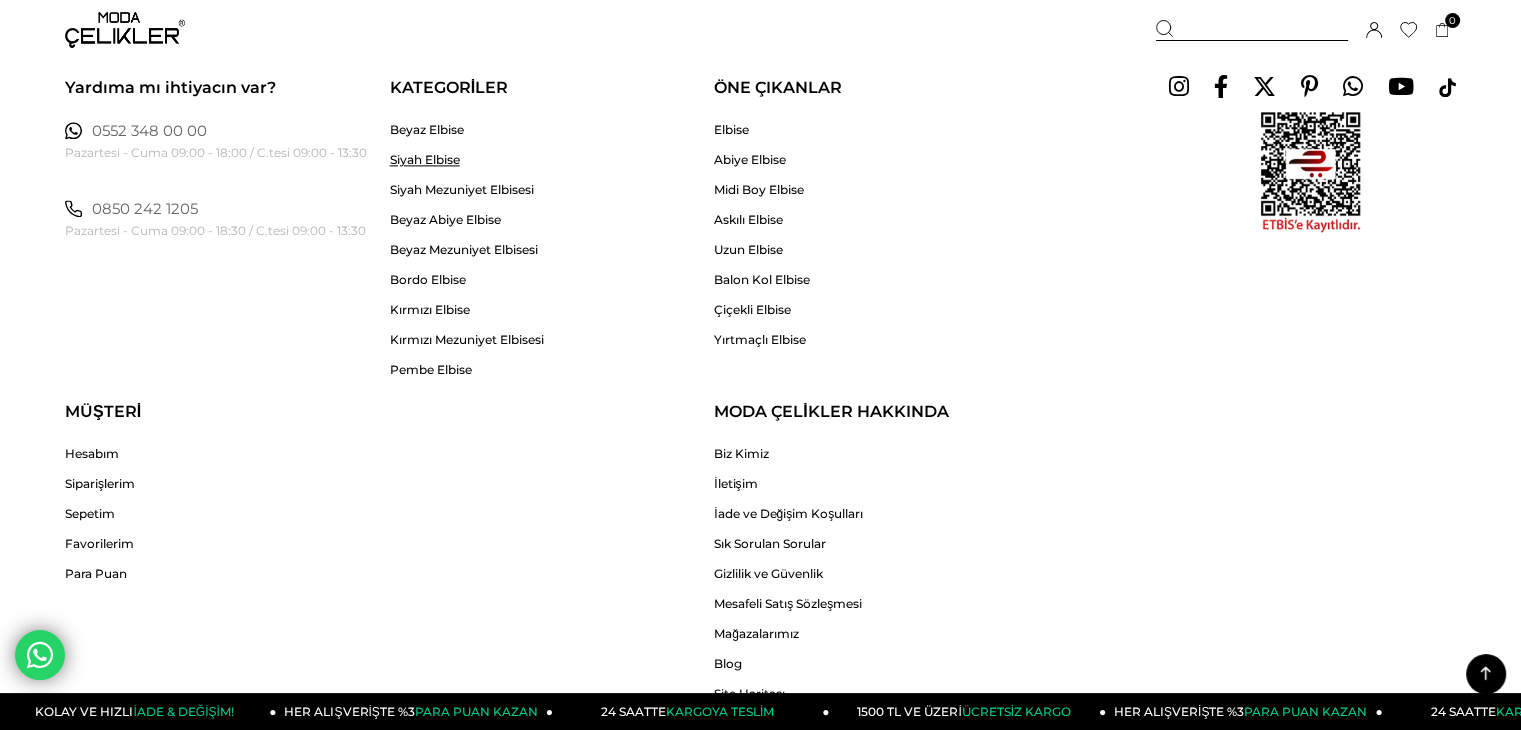 click on "Siyah Elbise" at bounding box center [467, 159] 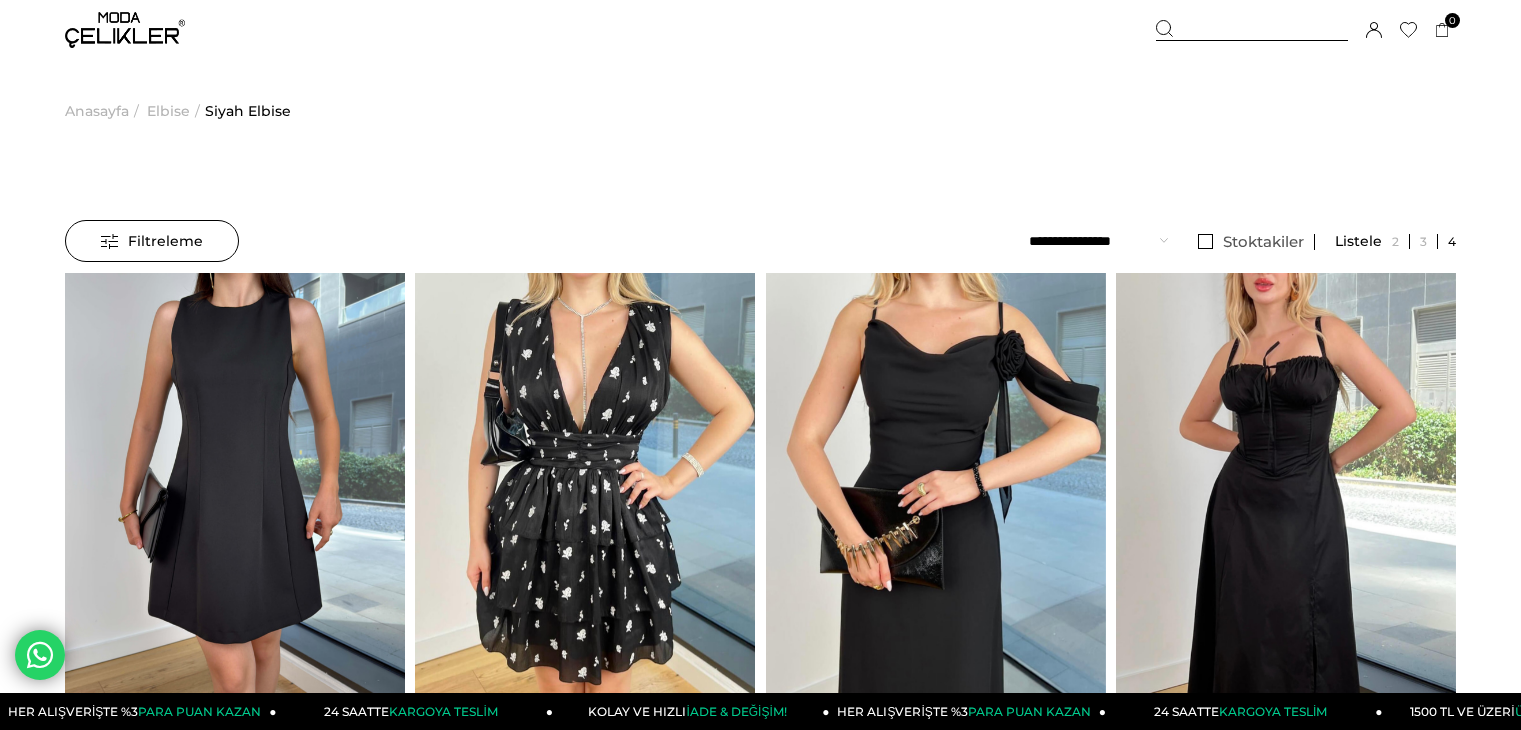 scroll, scrollTop: 200, scrollLeft: 0, axis: vertical 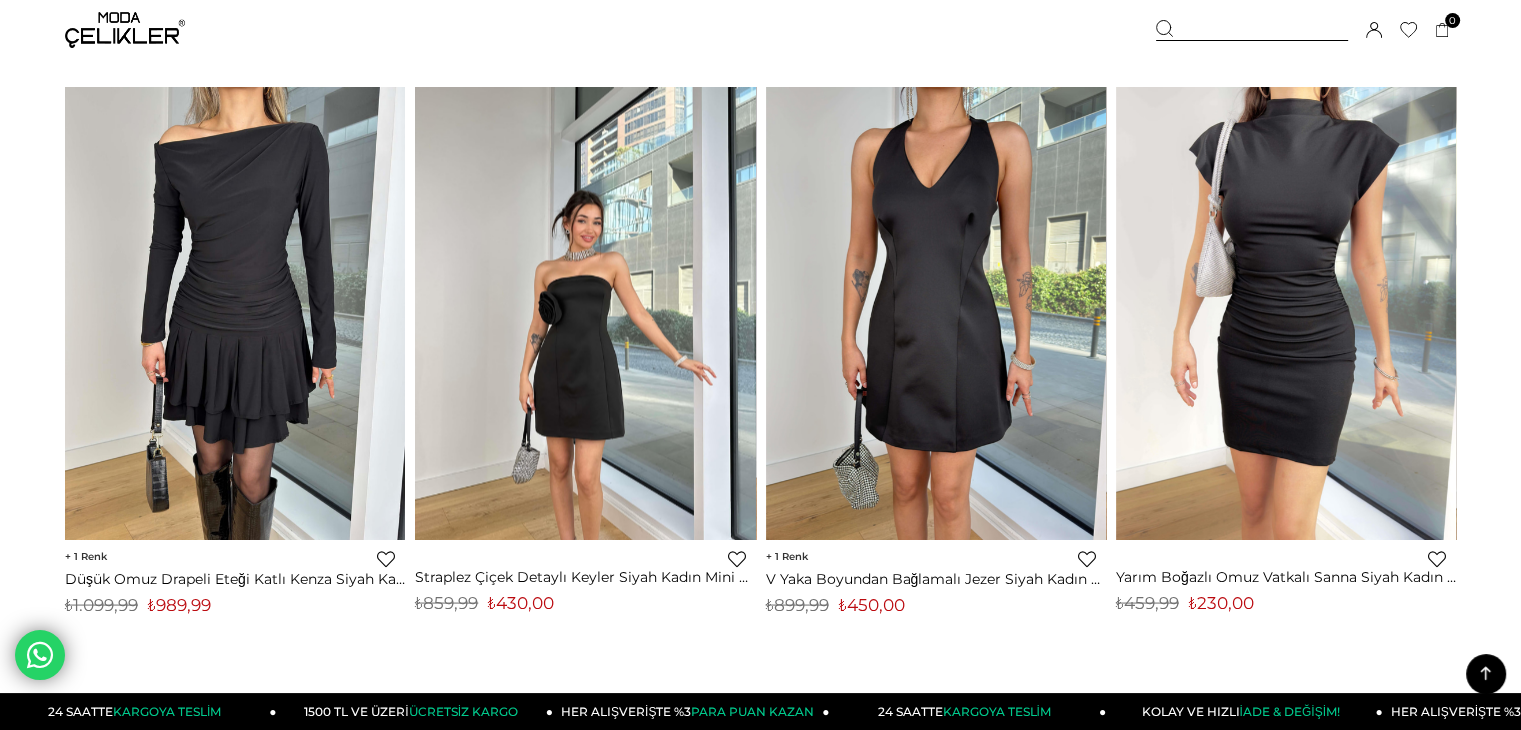 click at bounding box center (585, 312) 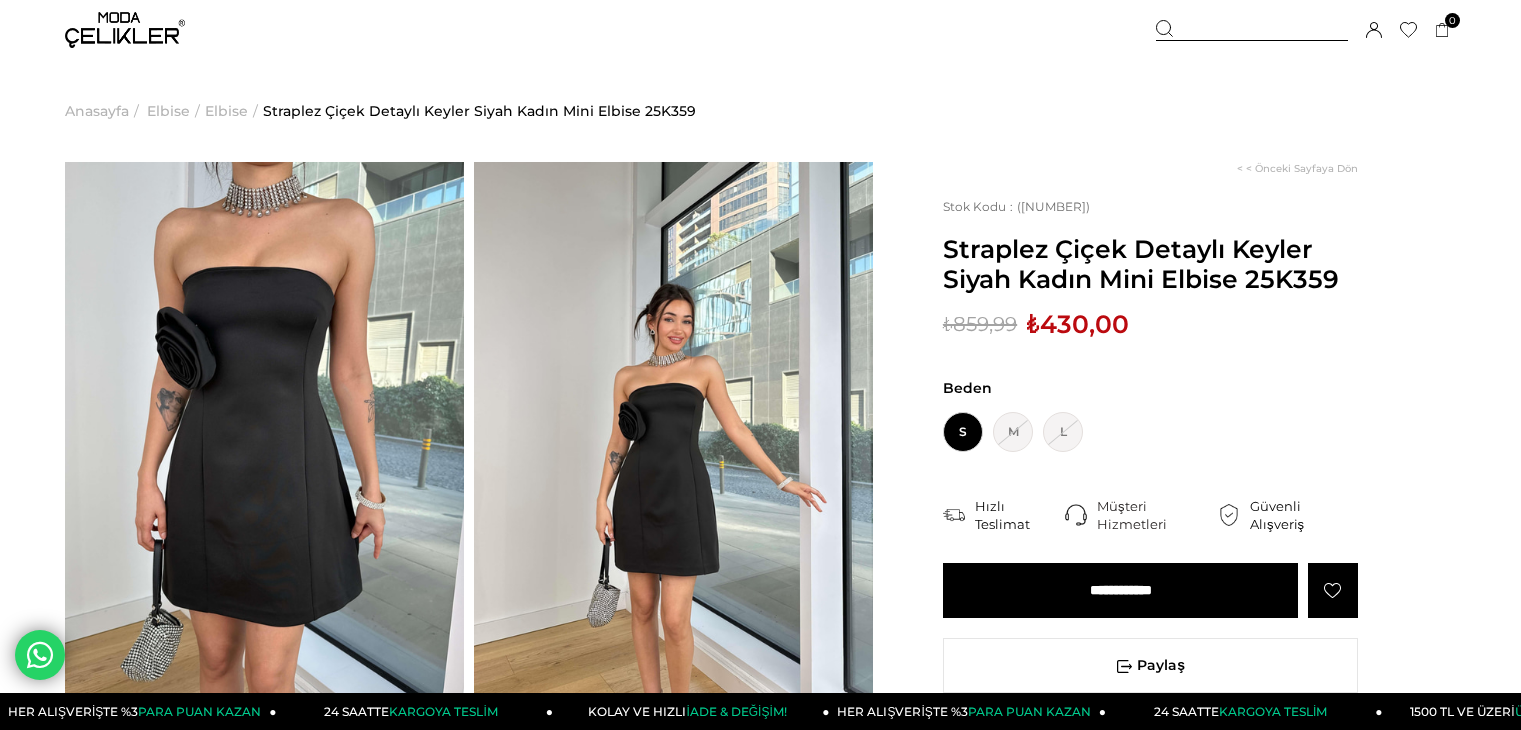 scroll, scrollTop: 0, scrollLeft: 0, axis: both 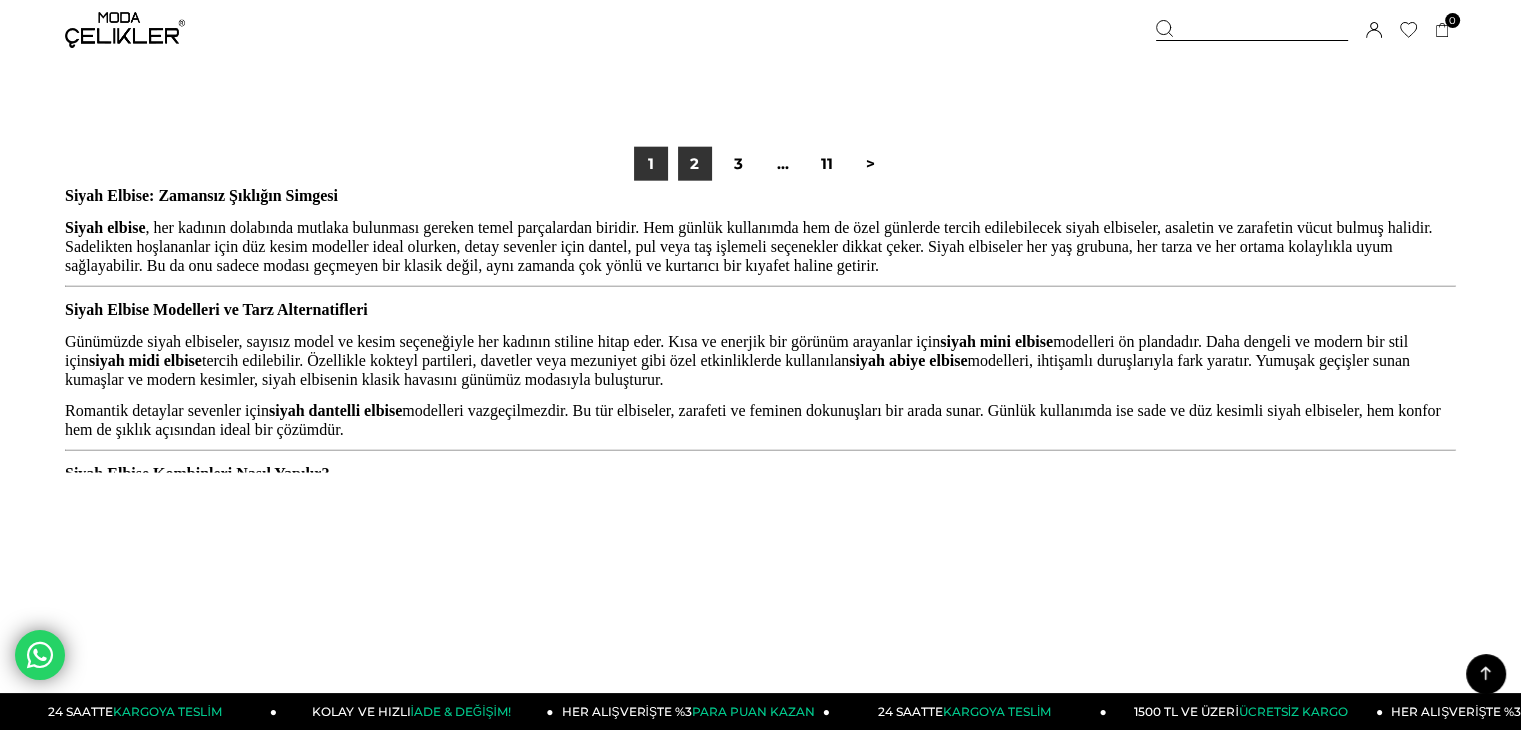 click on "2" at bounding box center (695, 164) 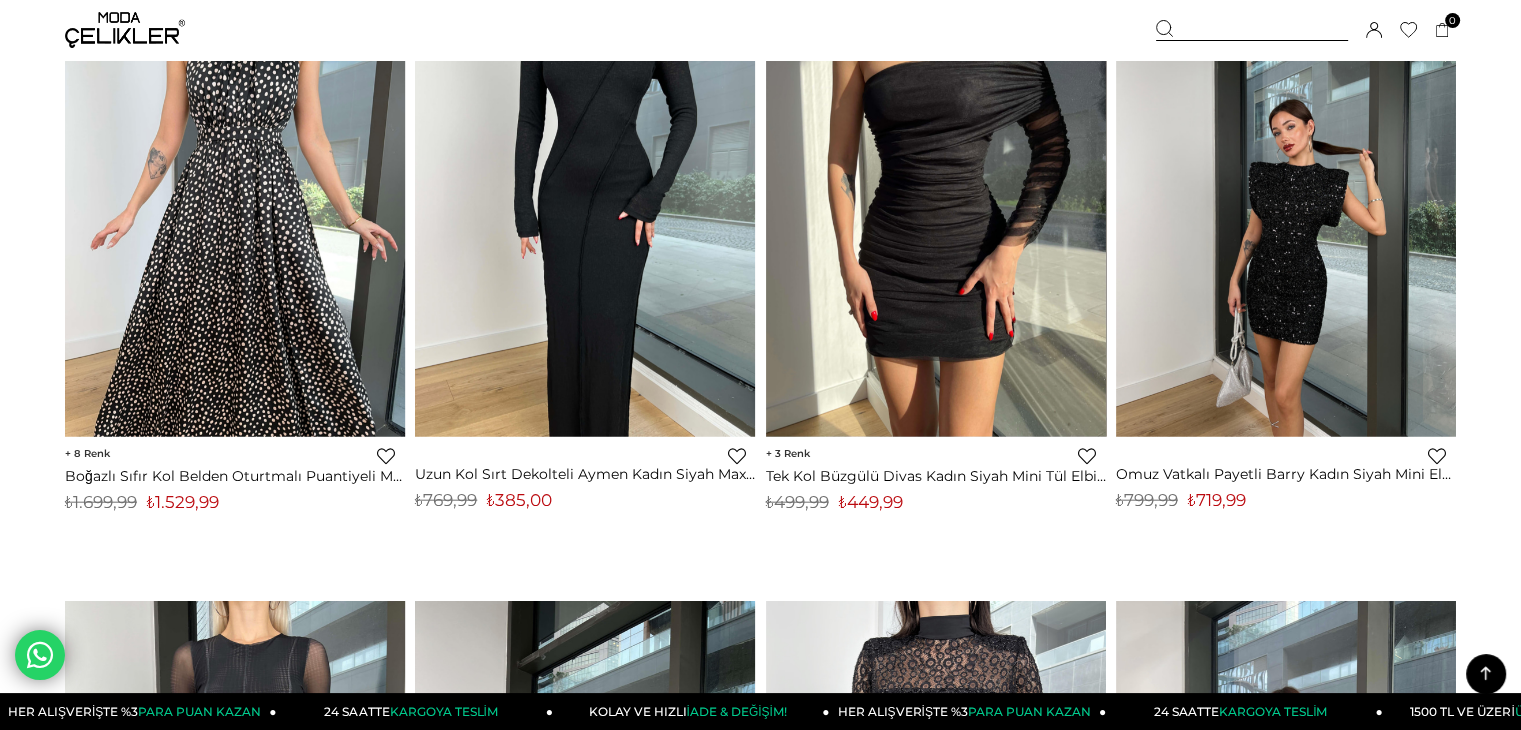 scroll, scrollTop: 4600, scrollLeft: 0, axis: vertical 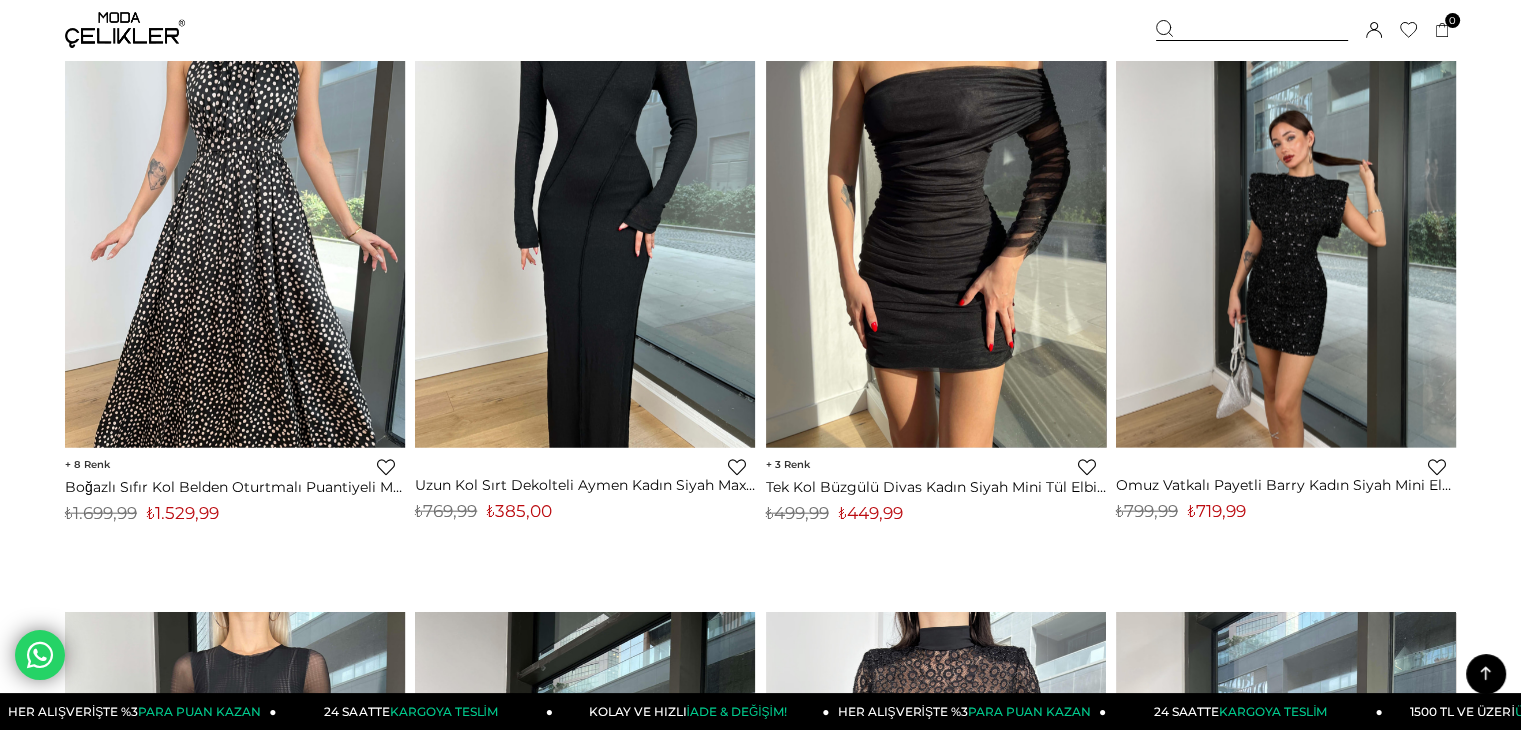 click at bounding box center [1286, 221] 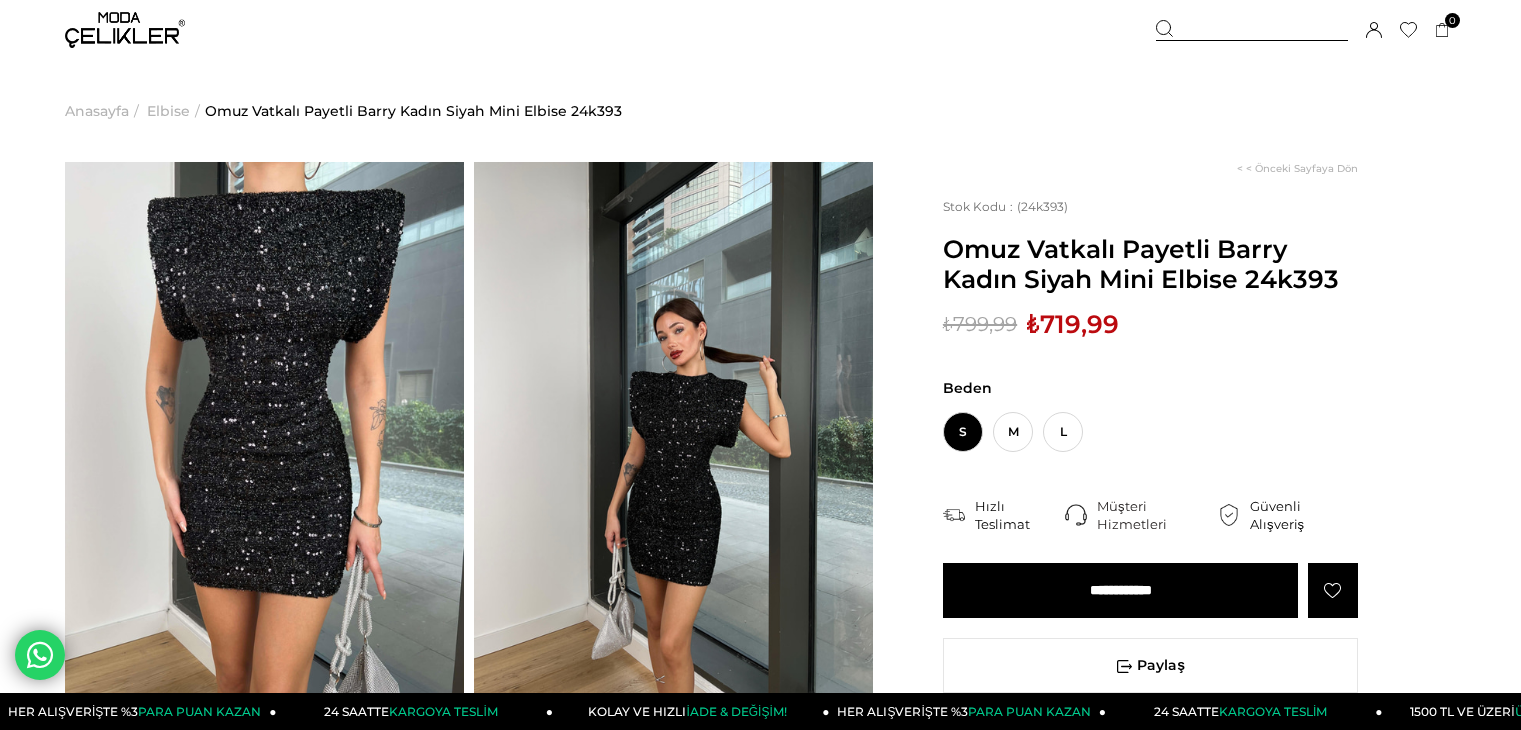 scroll, scrollTop: 0, scrollLeft: 0, axis: both 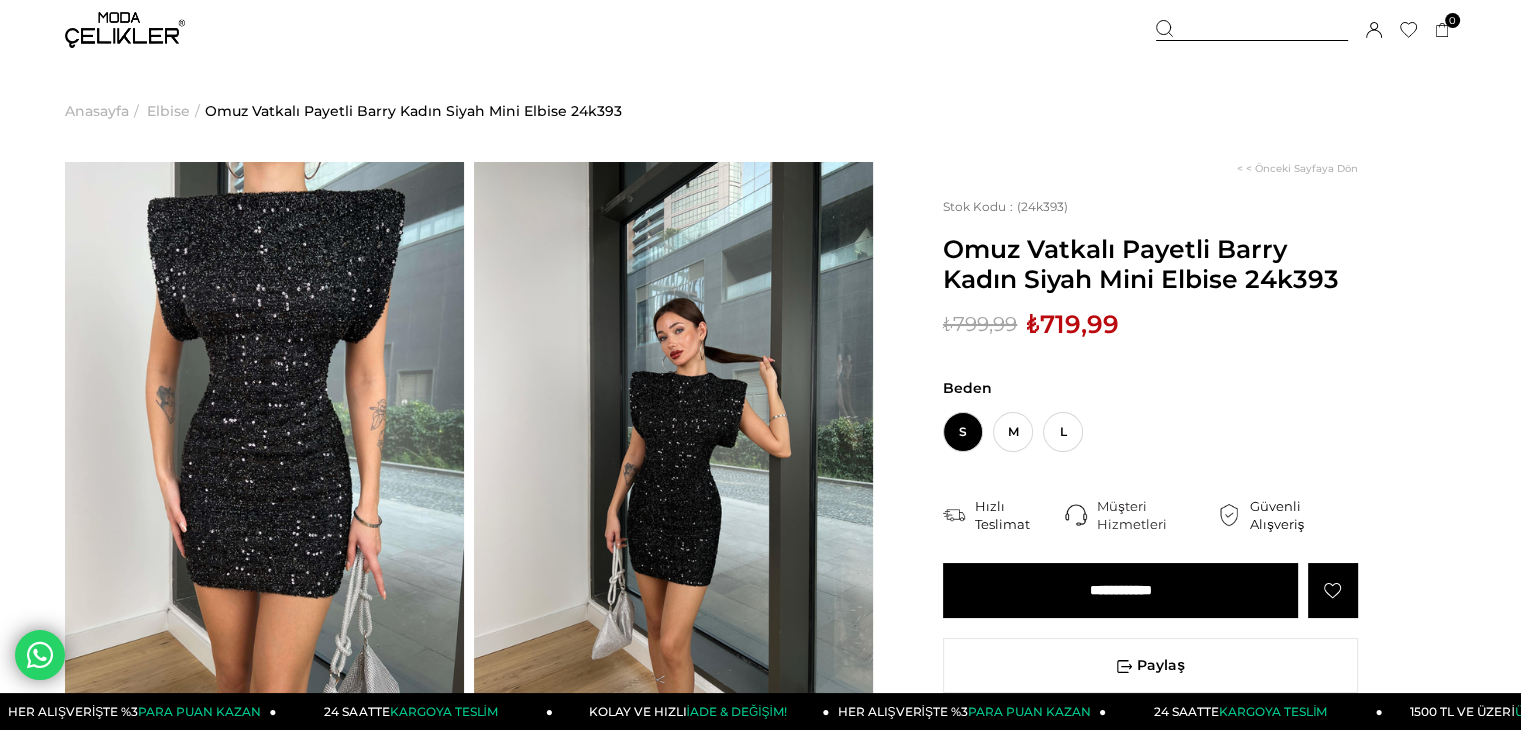 click on "S M L" at bounding box center (1013, 432) 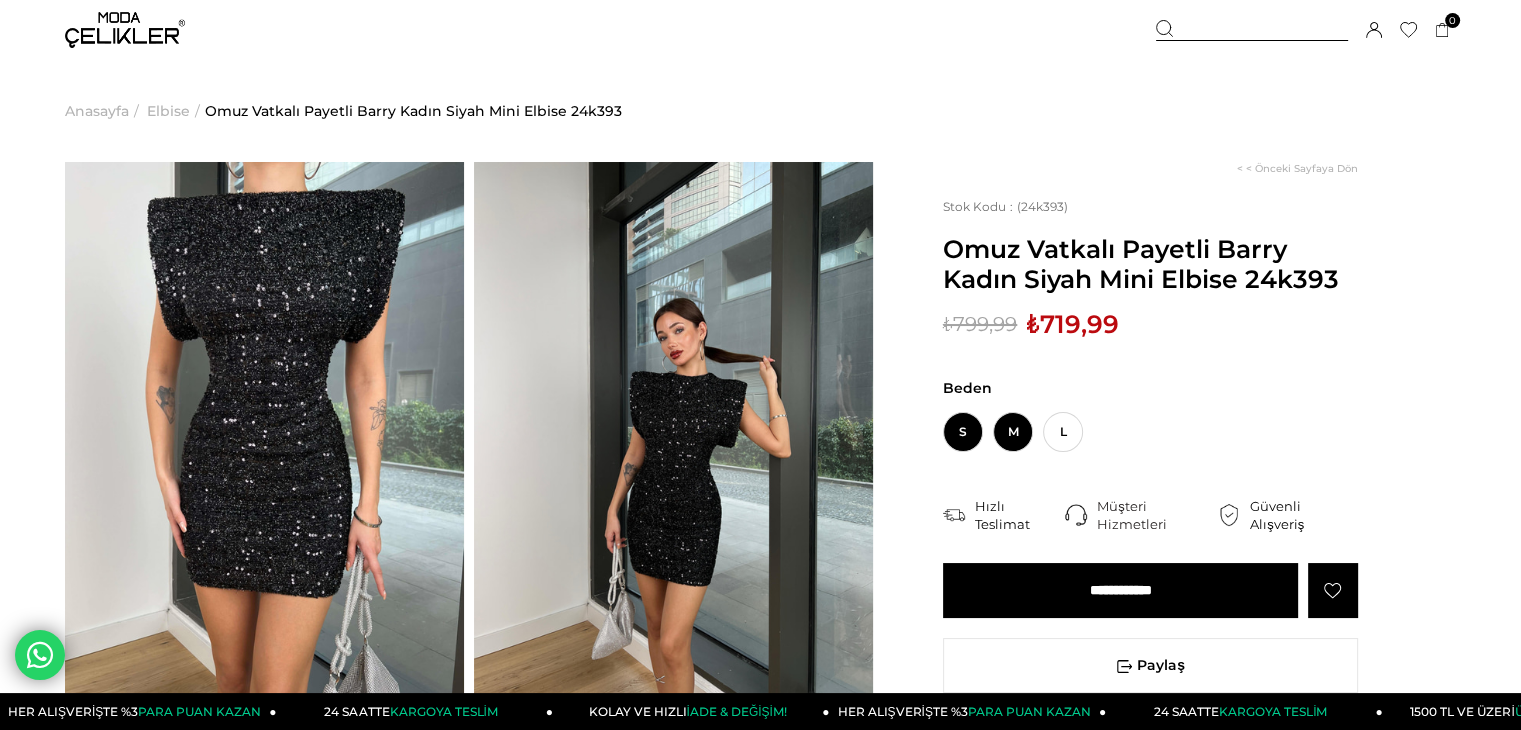 click on "M" at bounding box center (1013, 432) 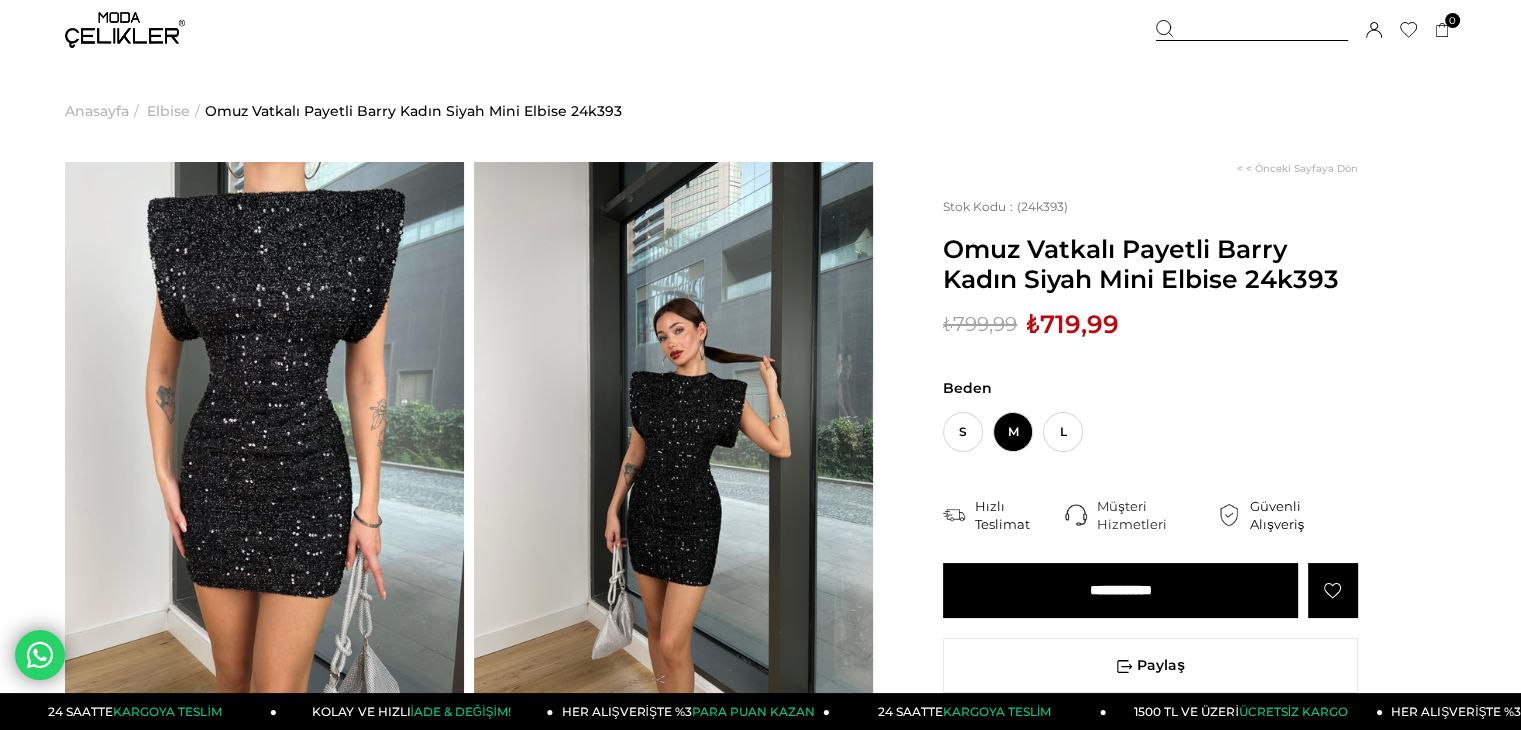 click on "M" at bounding box center [1013, 432] 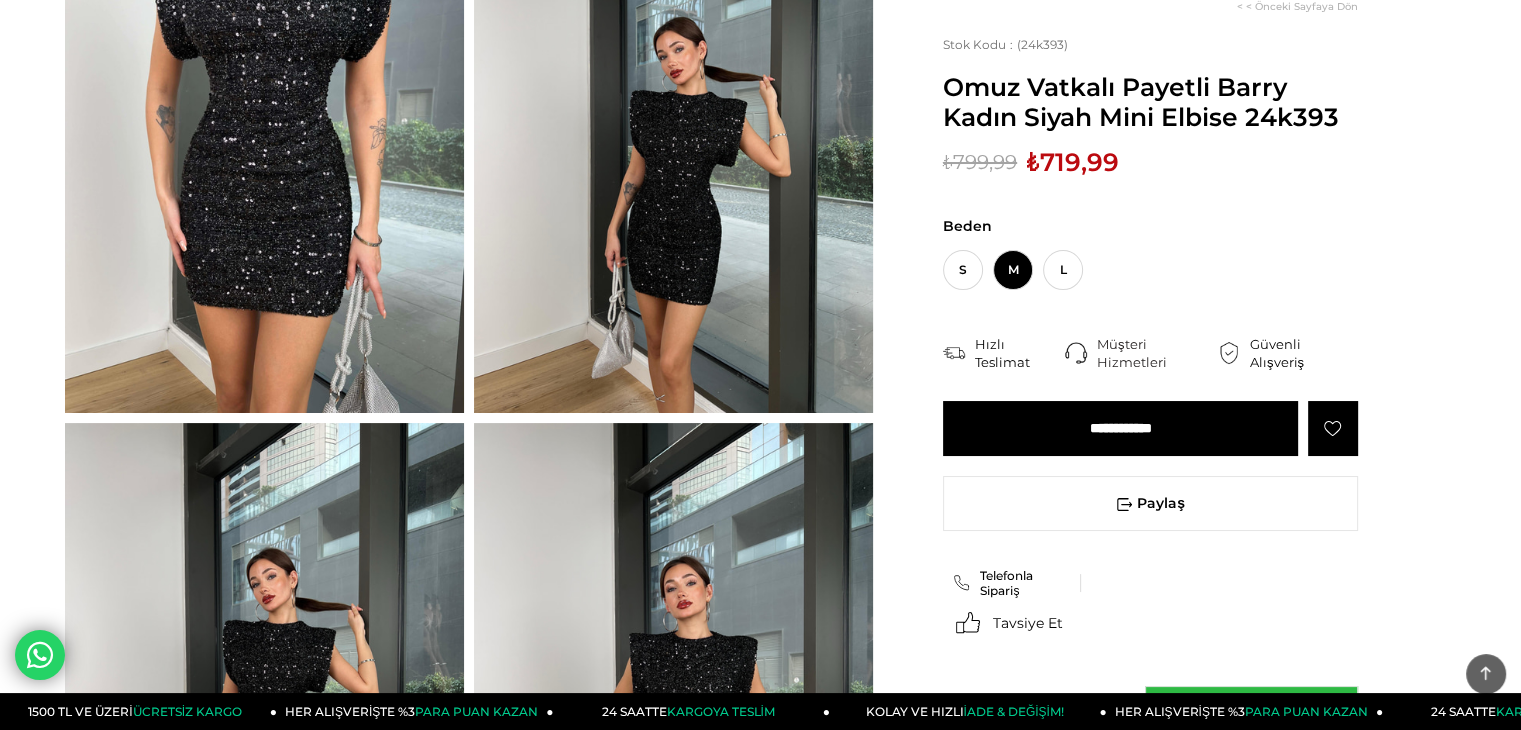 scroll, scrollTop: 429, scrollLeft: 0, axis: vertical 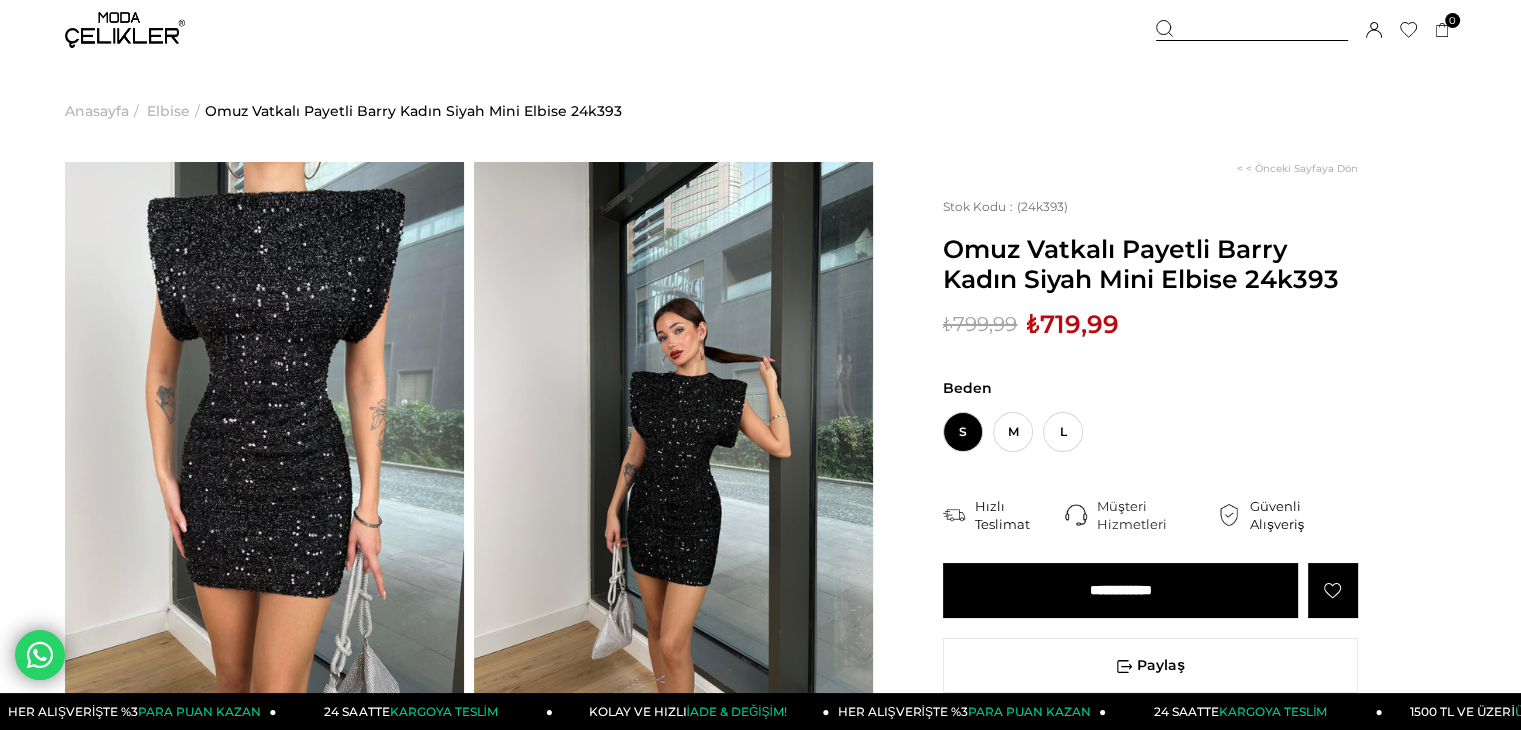 click at bounding box center (673, 428) 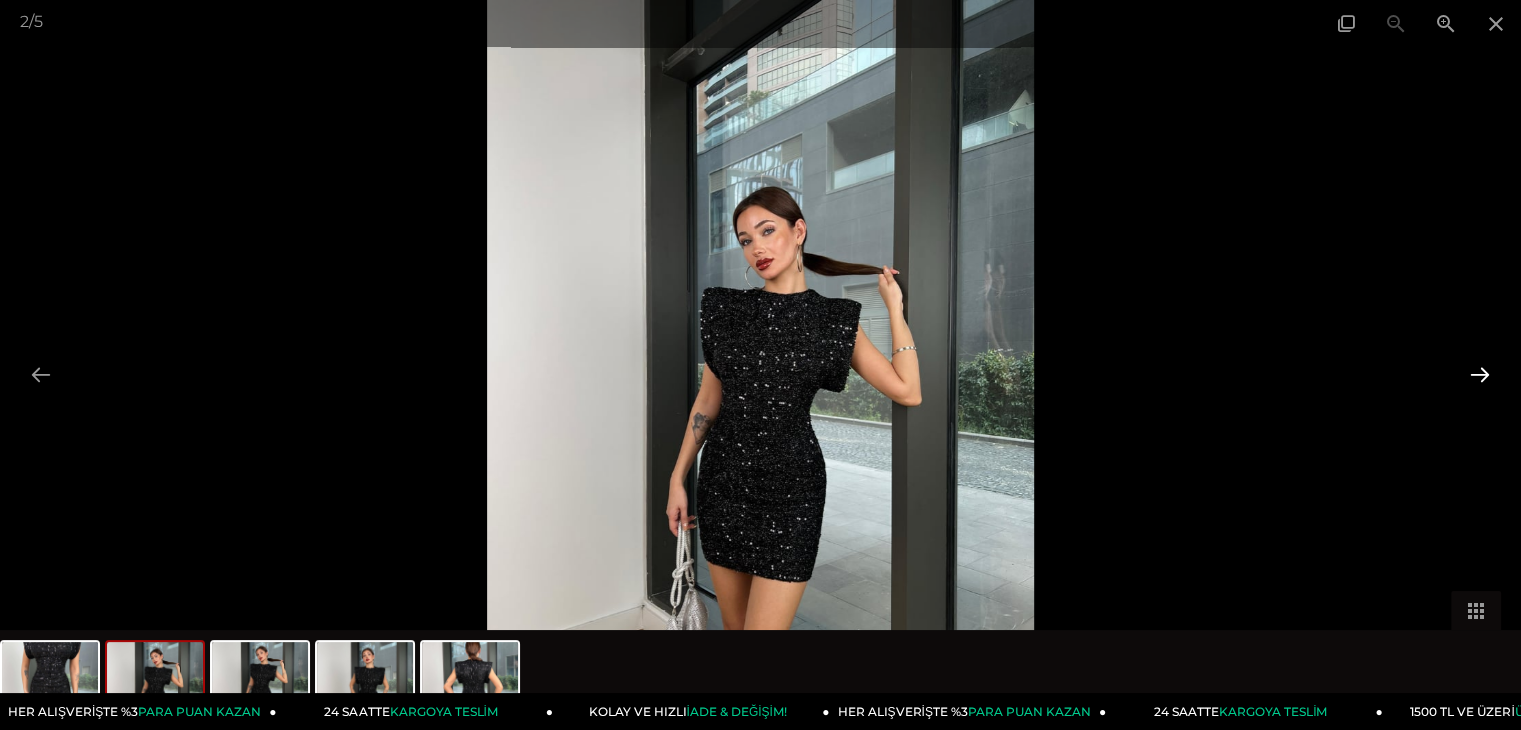click at bounding box center [1480, 374] 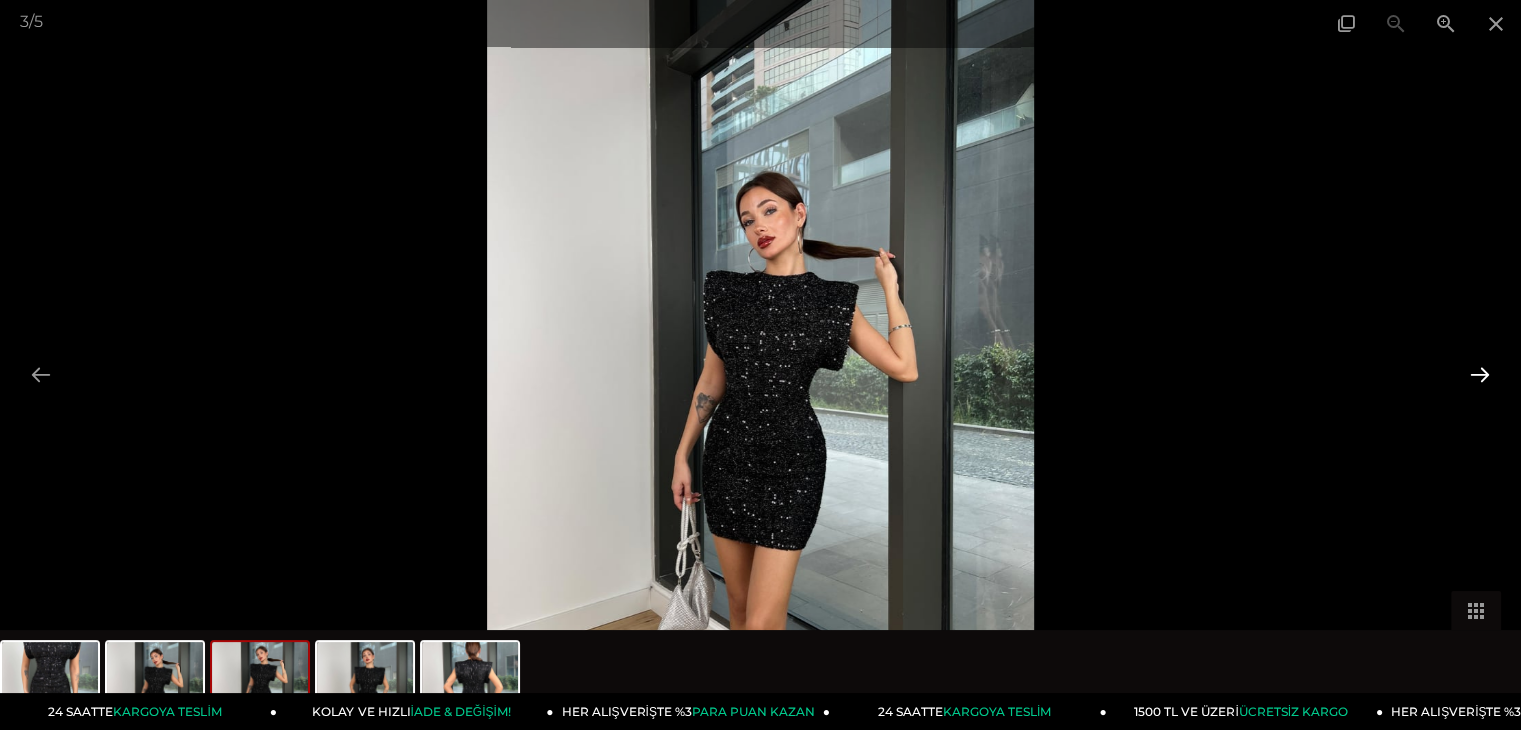 click at bounding box center (1480, 374) 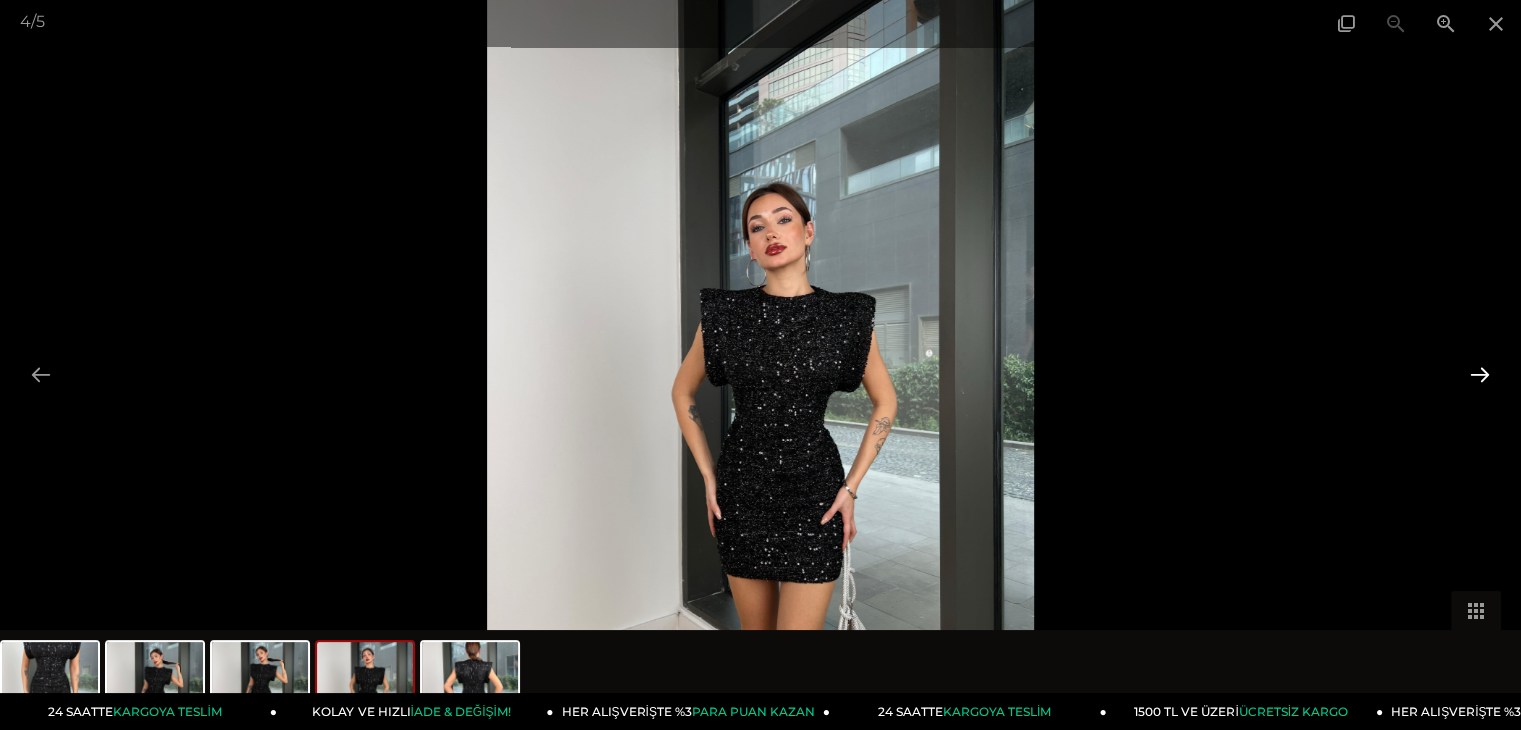click at bounding box center [1480, 374] 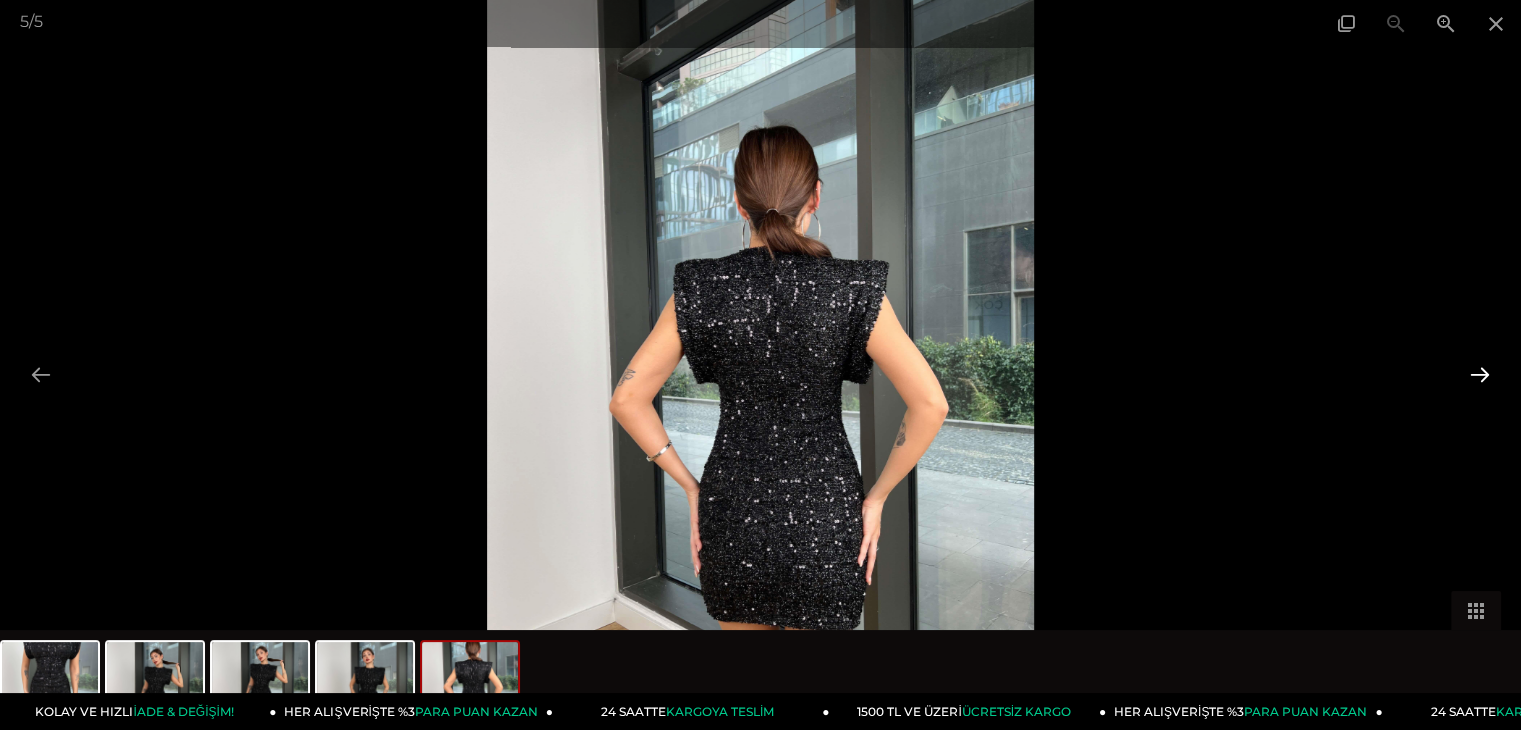 click at bounding box center [1480, 374] 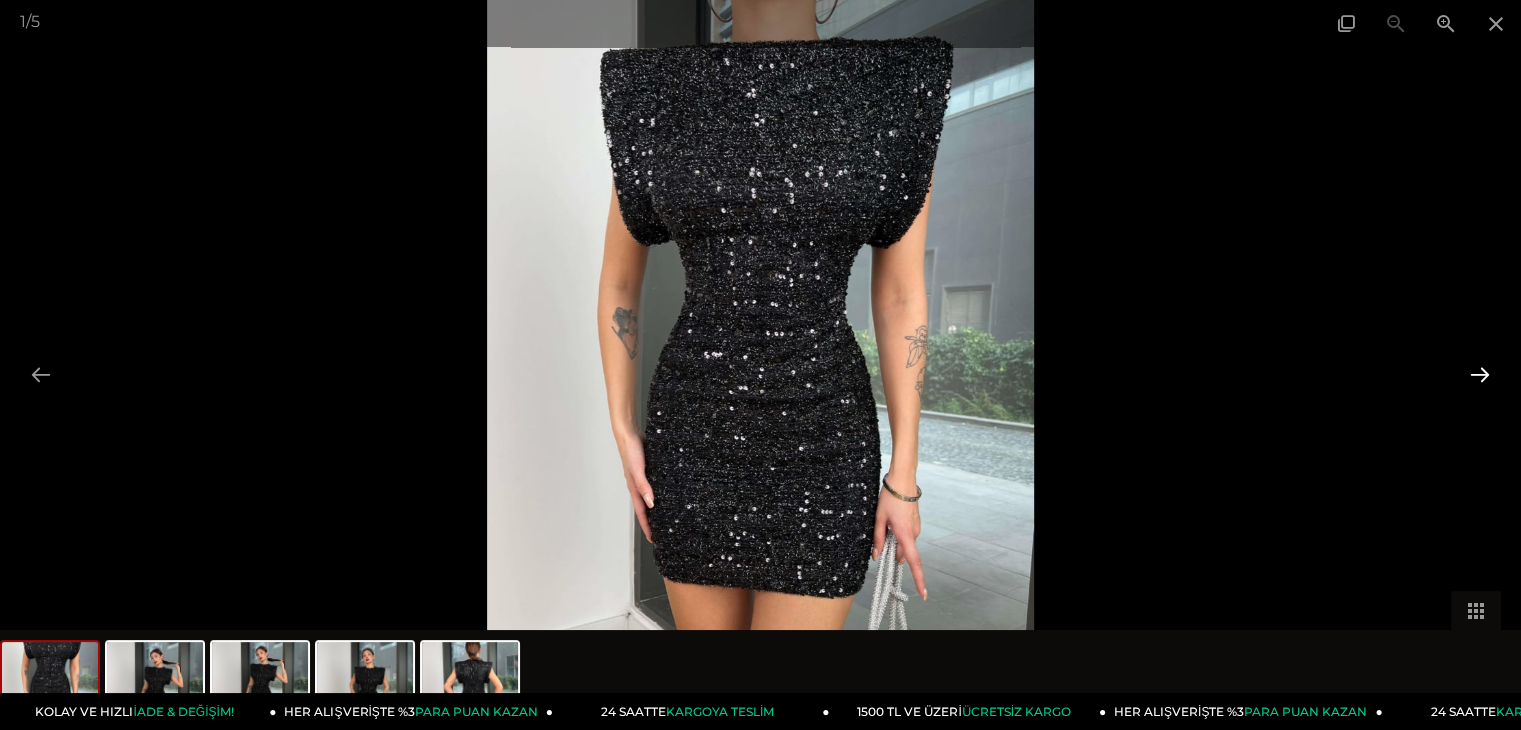 click at bounding box center [1480, 374] 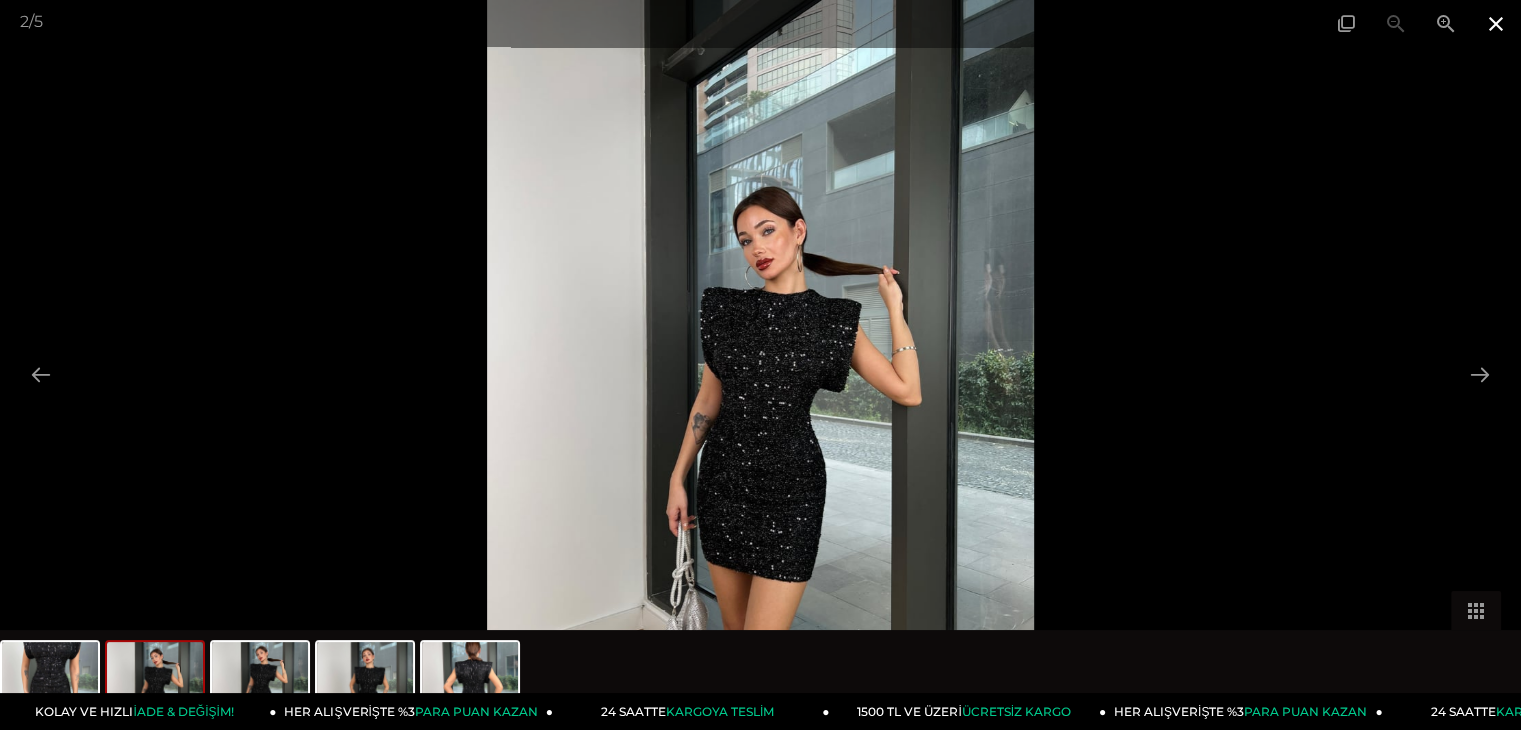 click at bounding box center [1496, 23] 